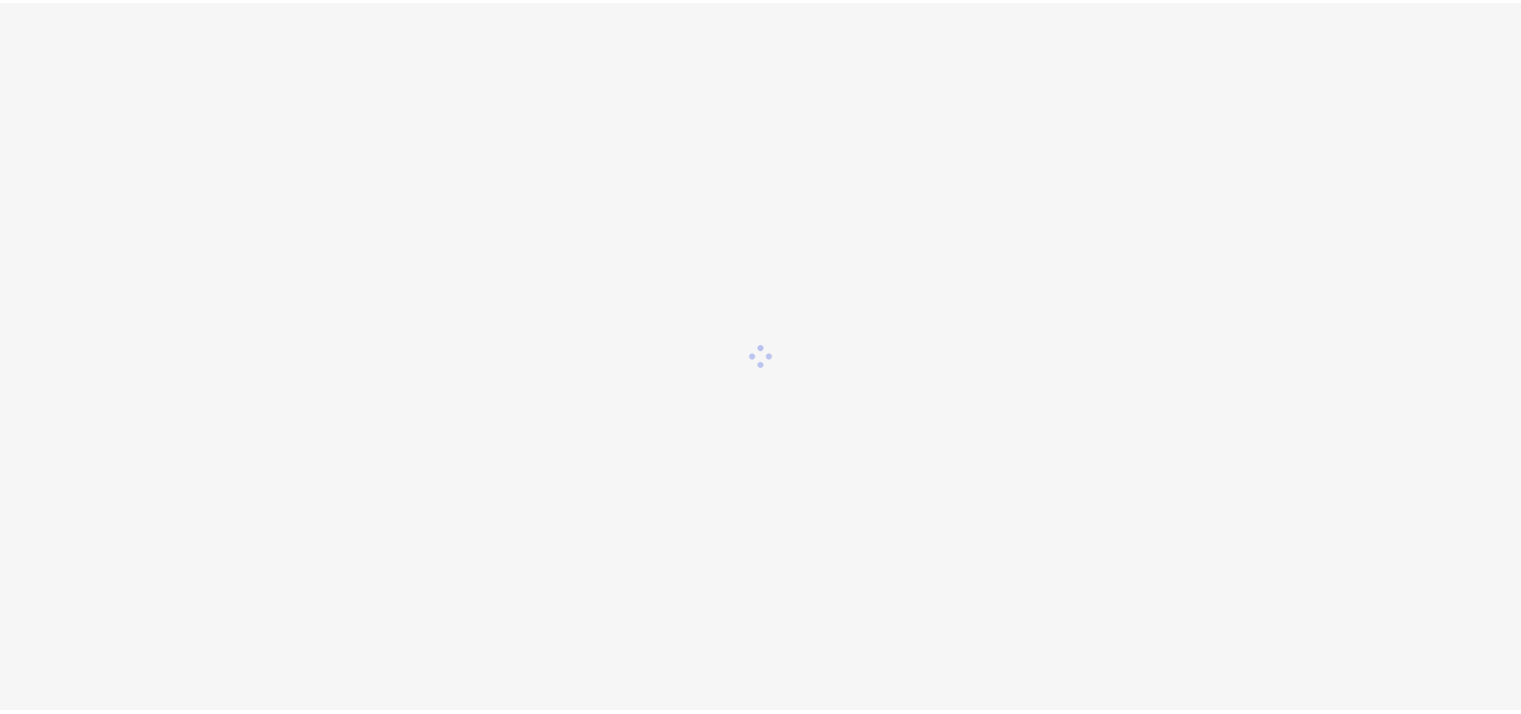 scroll, scrollTop: 0, scrollLeft: 0, axis: both 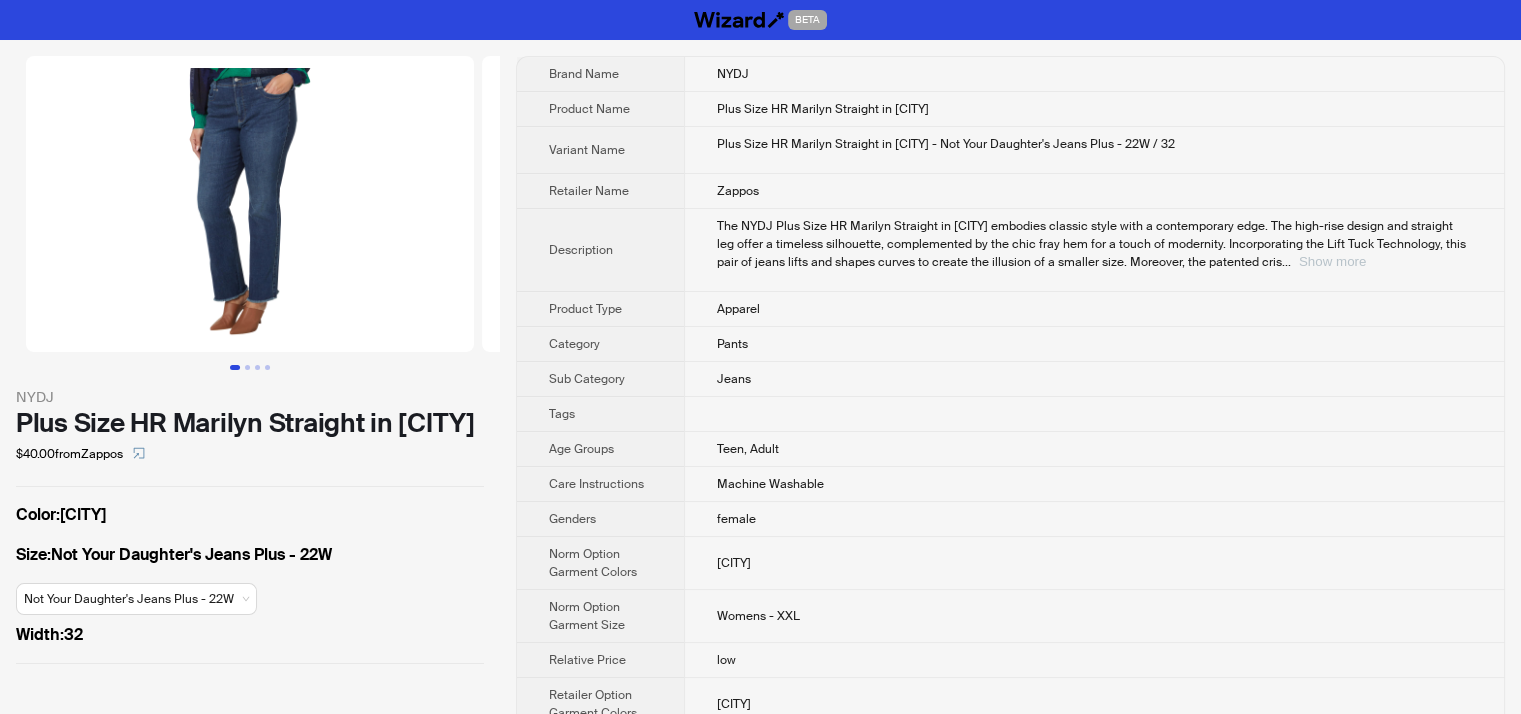 click on "Show more" at bounding box center (1332, 261) 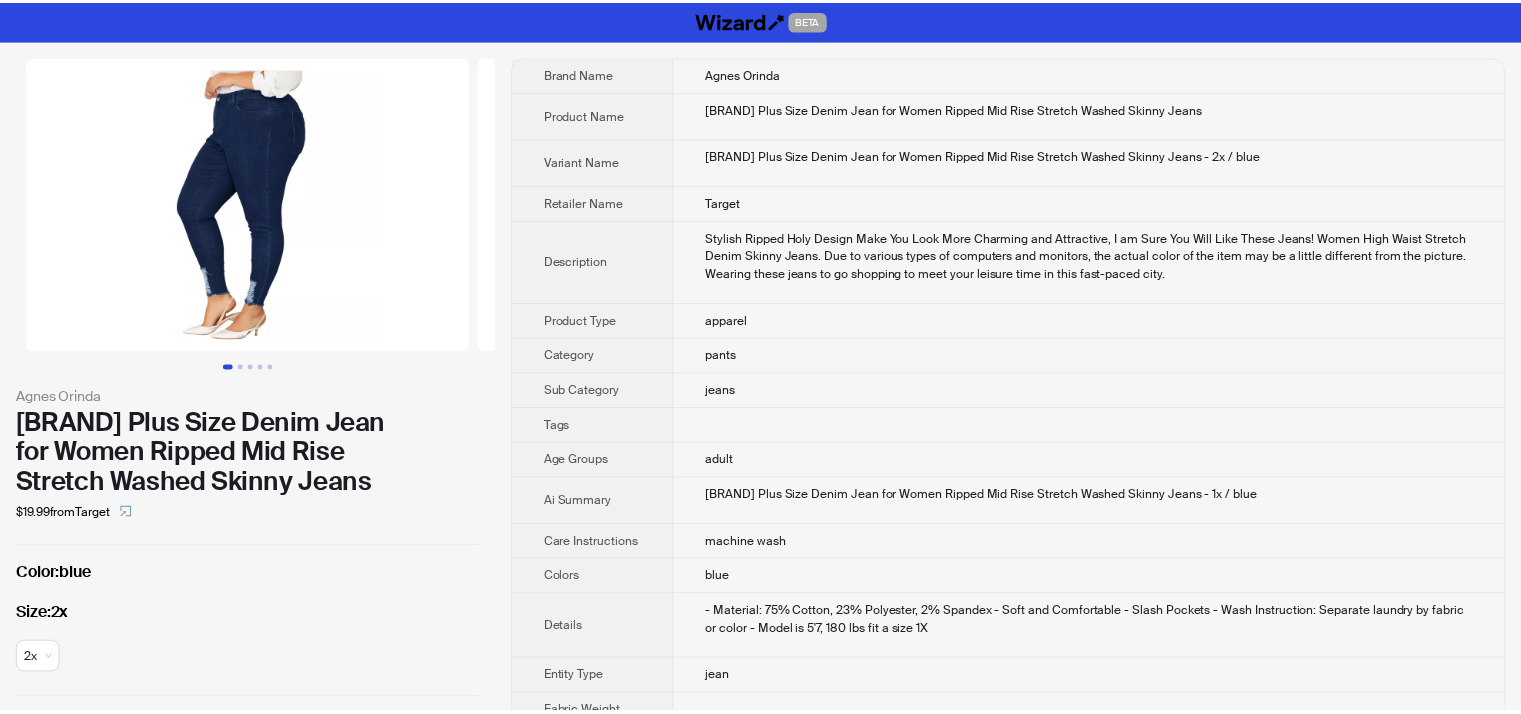 scroll, scrollTop: 0, scrollLeft: 0, axis: both 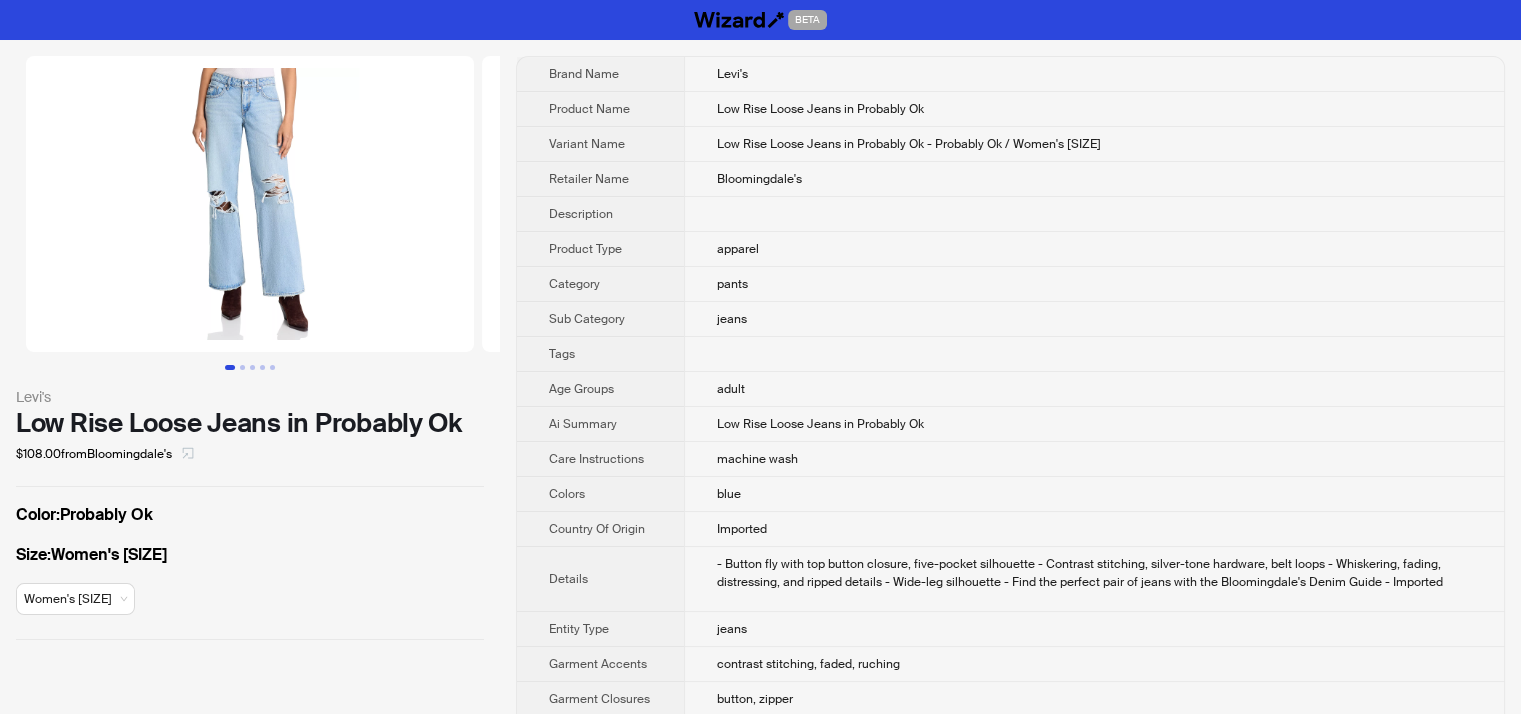 click 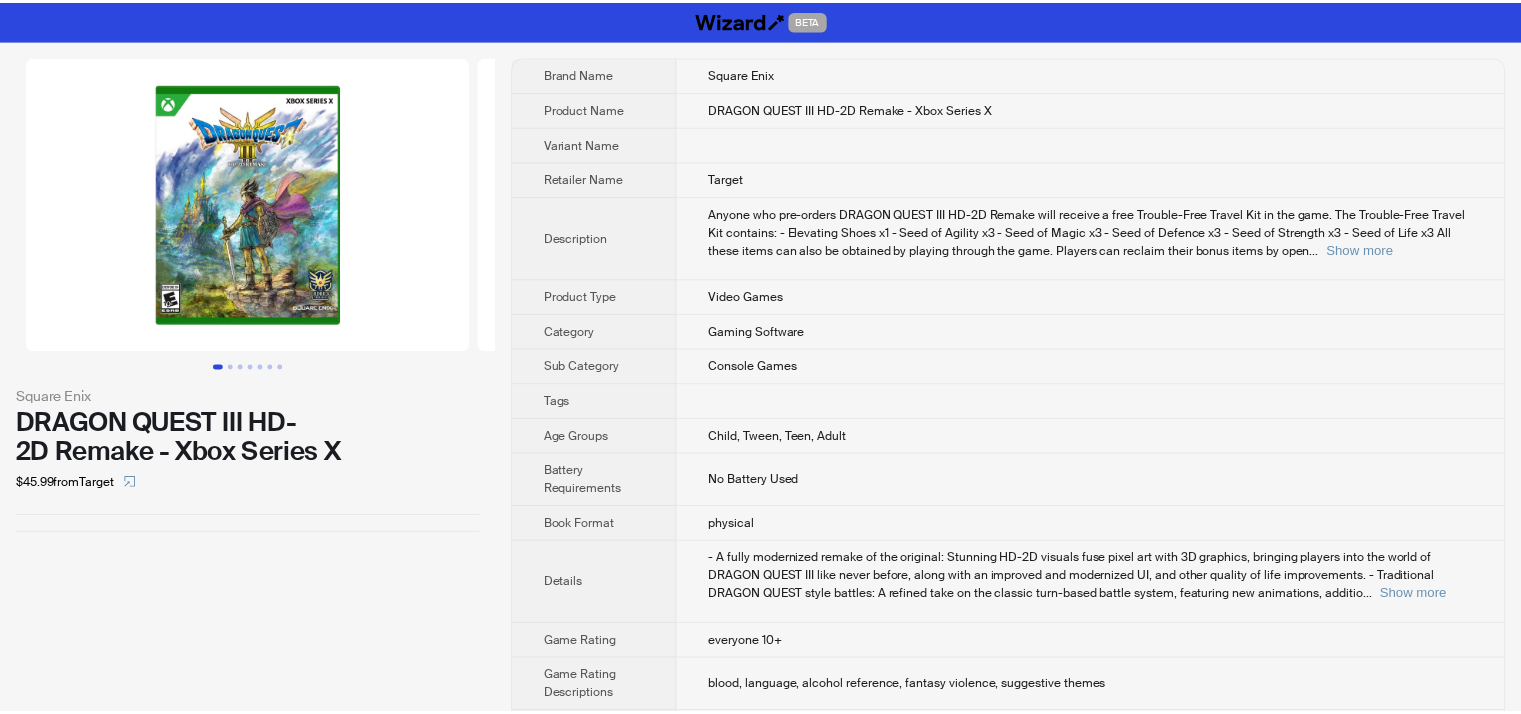scroll, scrollTop: 0, scrollLeft: 0, axis: both 